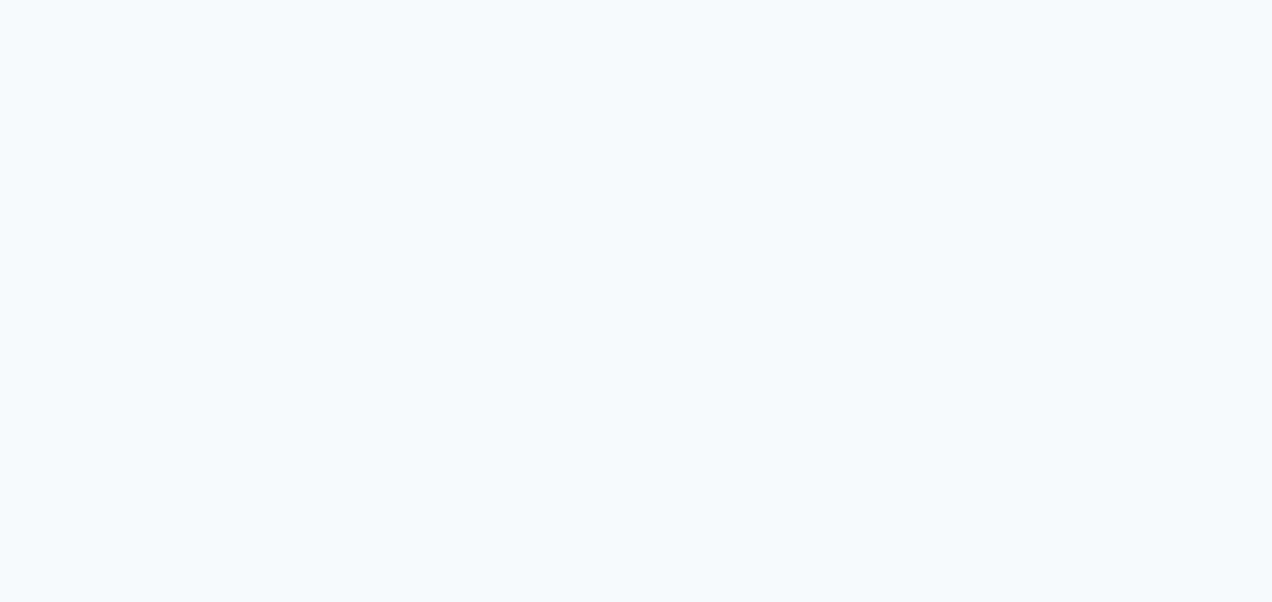 scroll, scrollTop: 0, scrollLeft: 0, axis: both 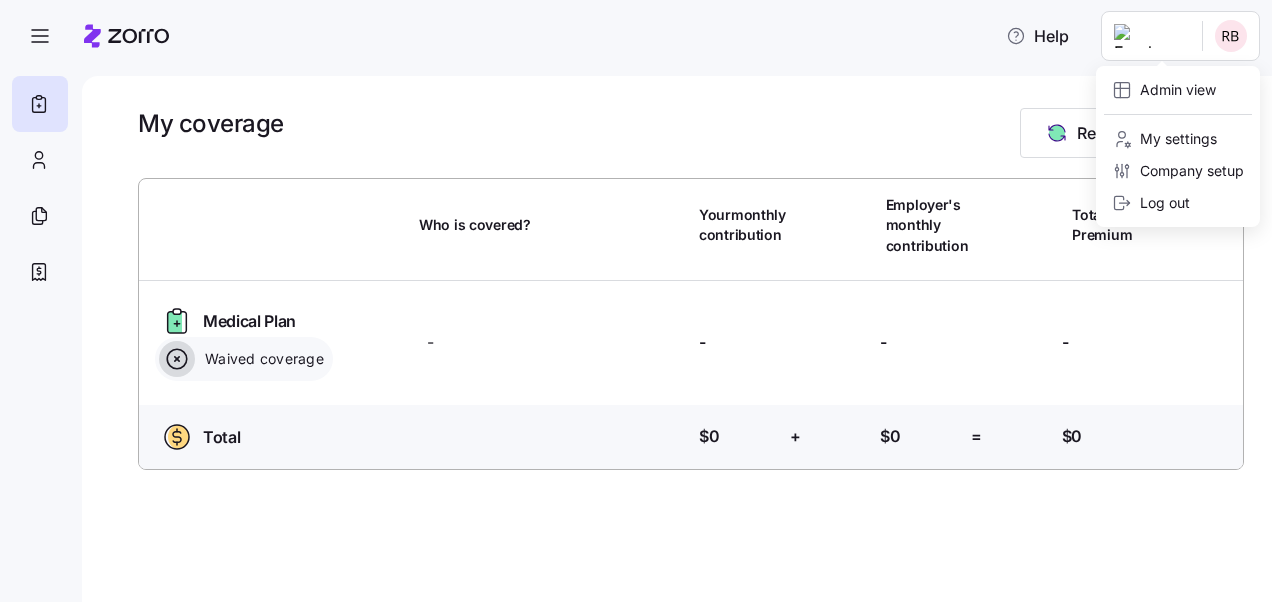 click on "My contribution: $0 + Employer's contribution: $0 = Total Premium: $0" at bounding box center [636, 295] 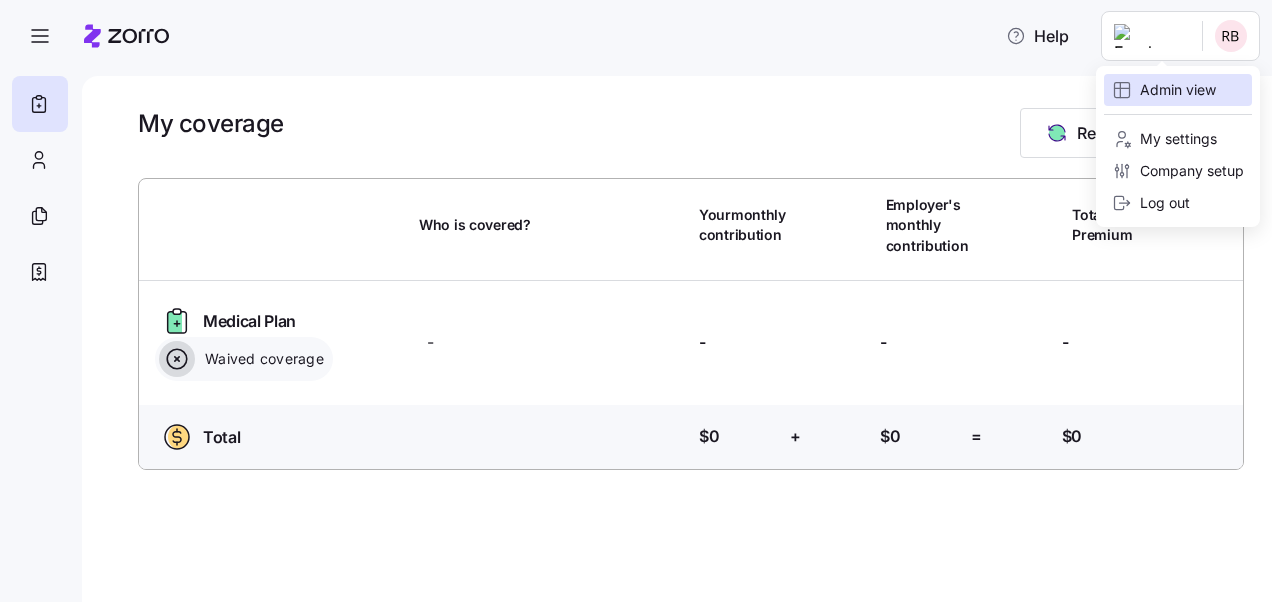 click on "Admin view" at bounding box center [1164, 90] 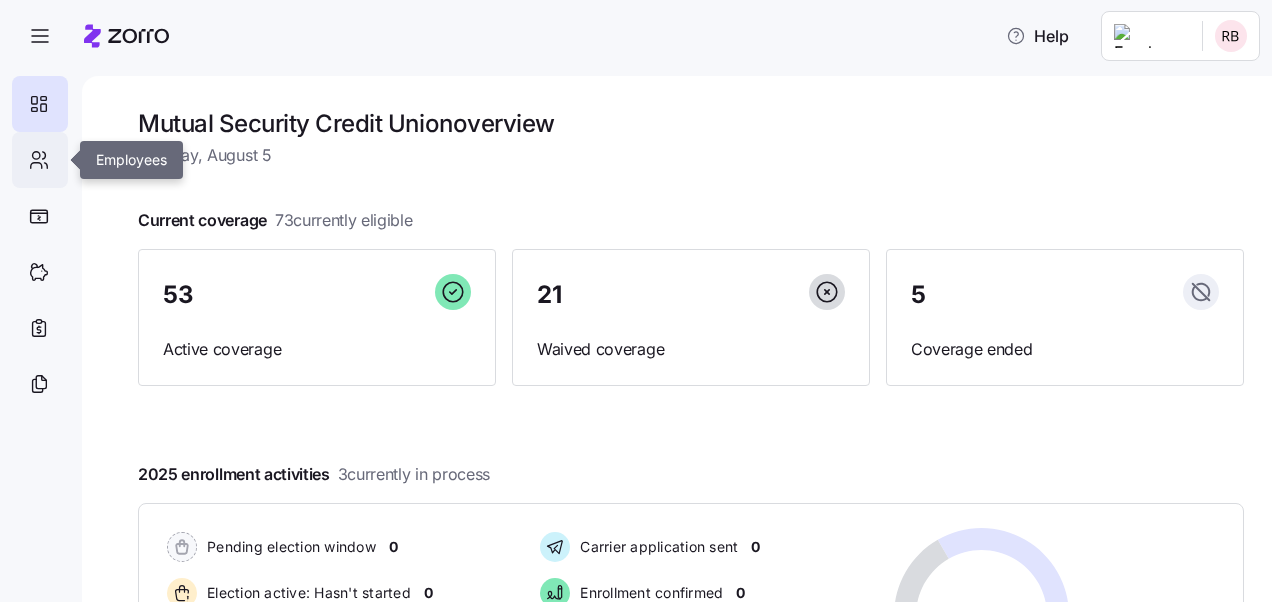 click 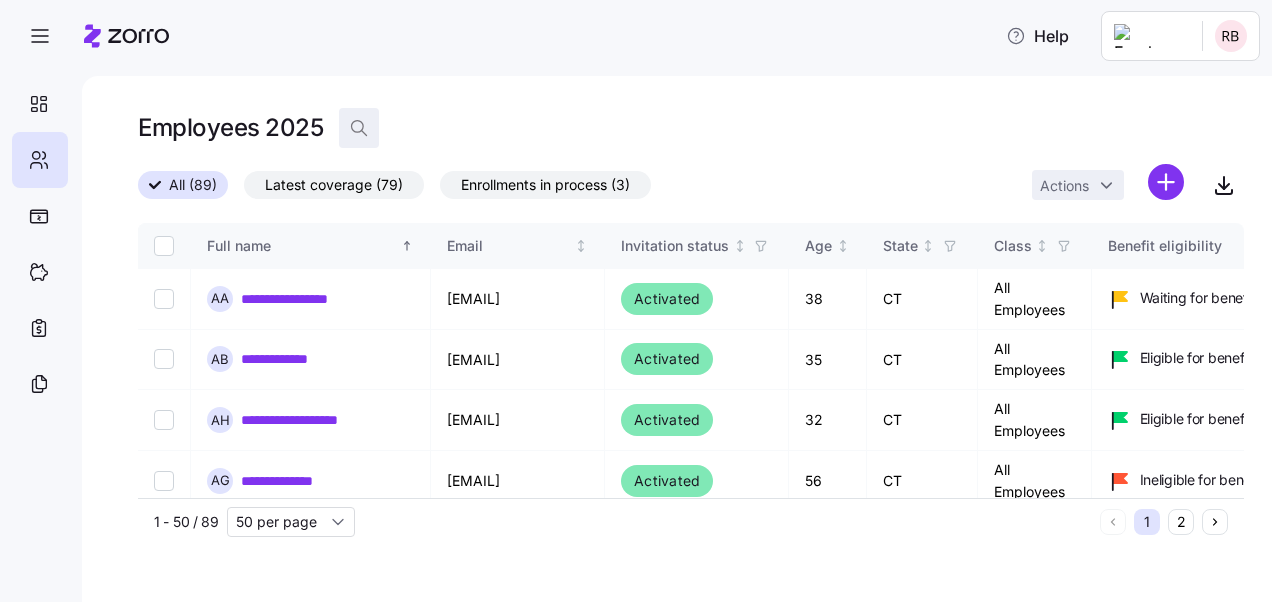 click 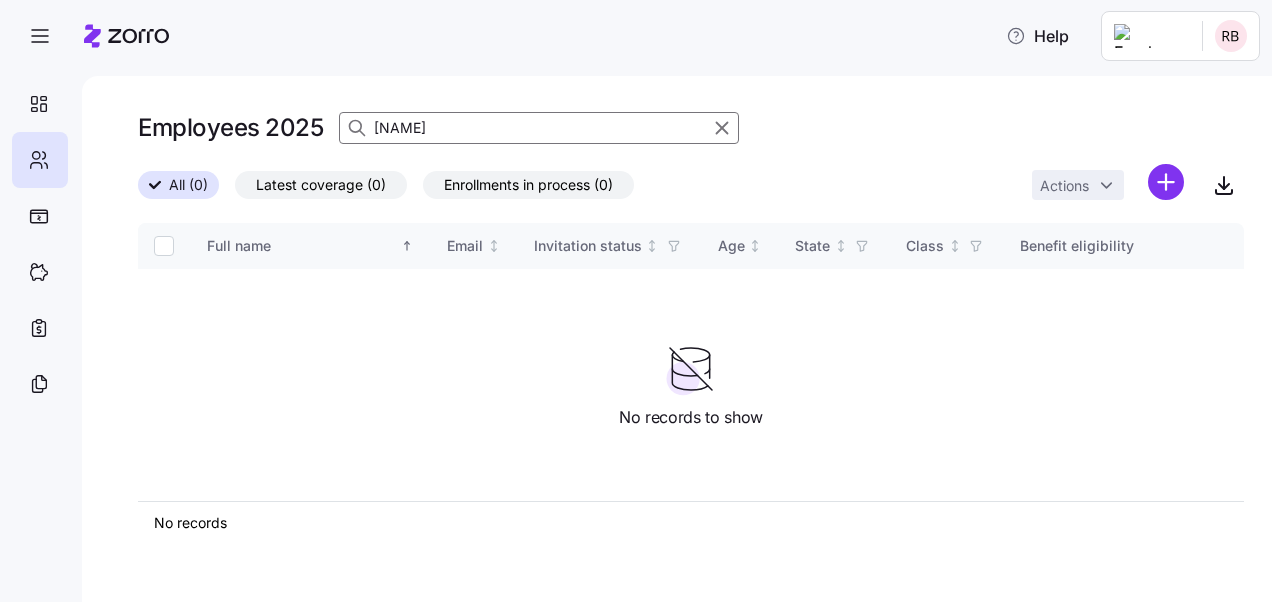 drag, startPoint x: 433, startPoint y: 129, endPoint x: 311, endPoint y: 128, distance: 122.0041 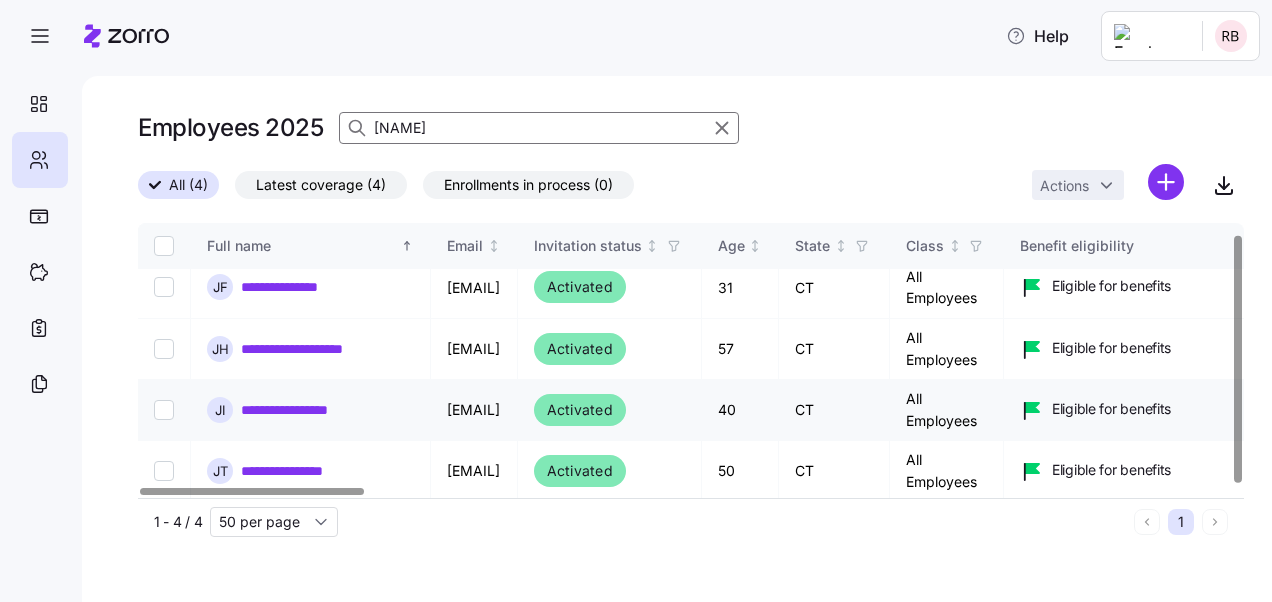 scroll, scrollTop: 0, scrollLeft: 0, axis: both 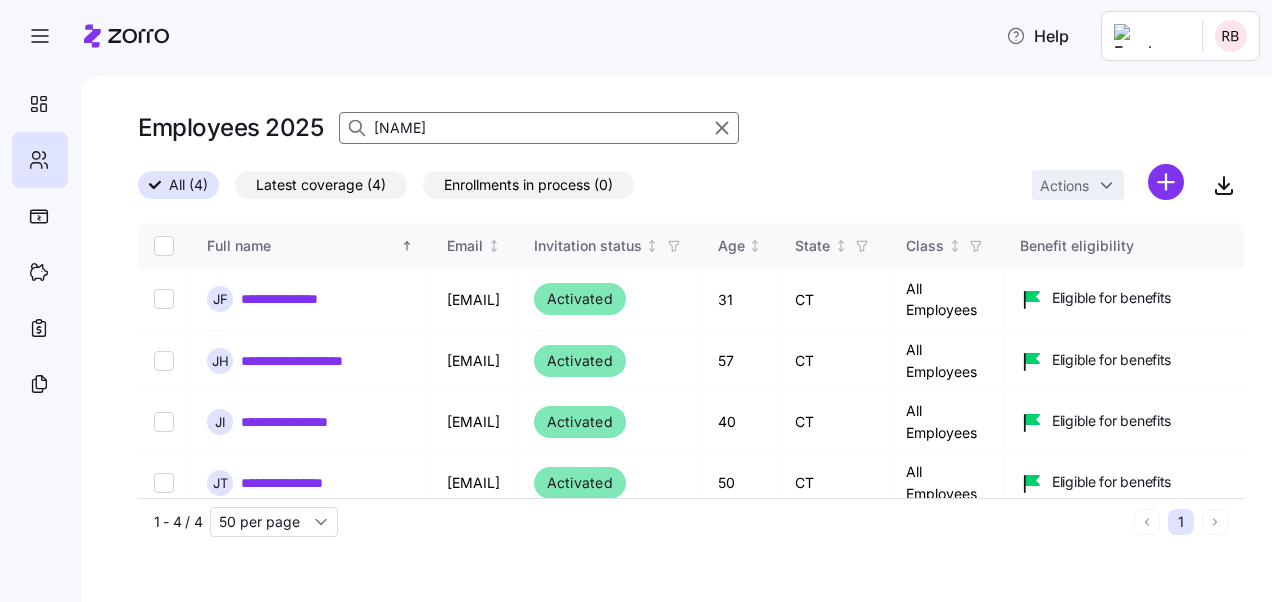 type on "[NAME]" 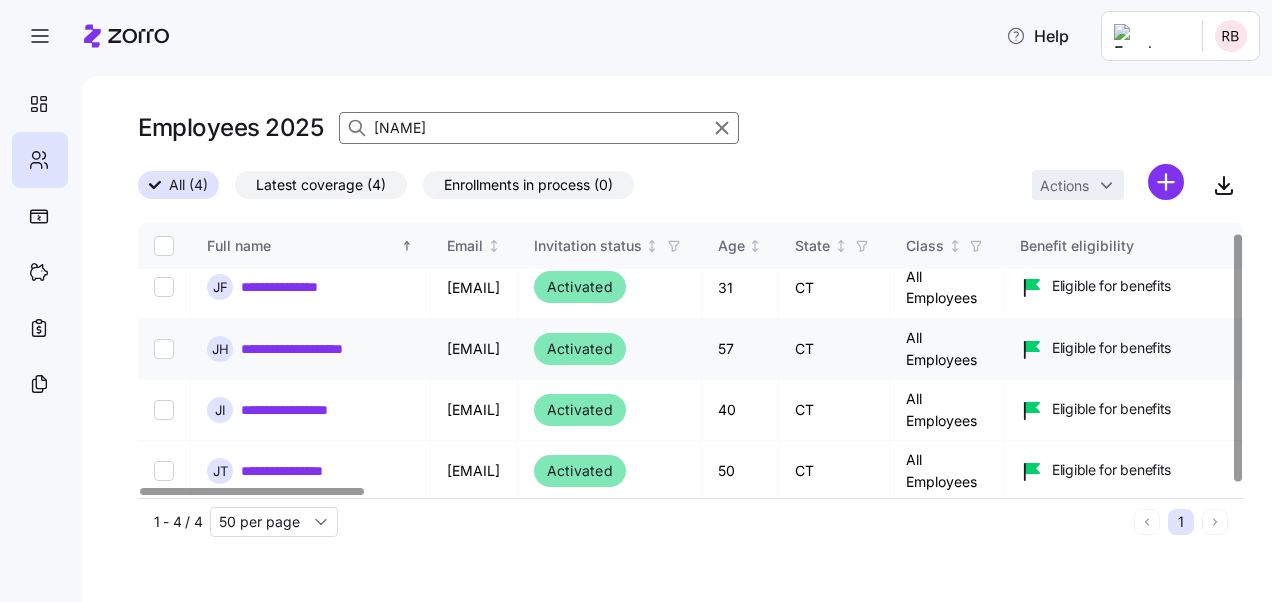 scroll, scrollTop: 0, scrollLeft: 0, axis: both 